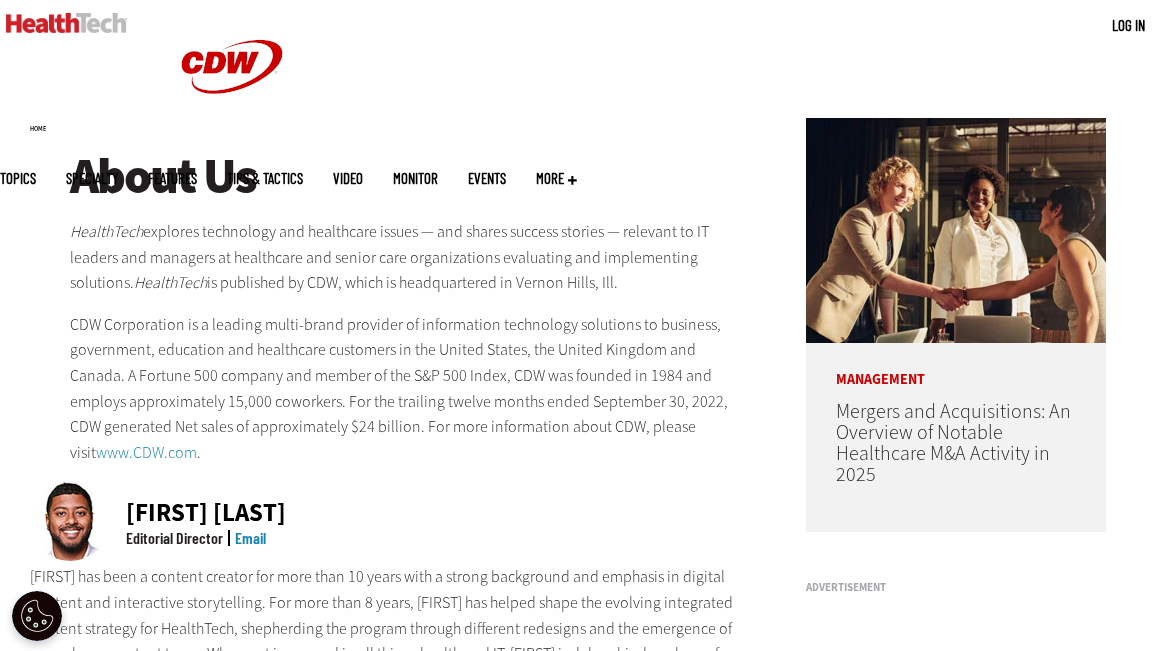 scroll, scrollTop: 0, scrollLeft: 0, axis: both 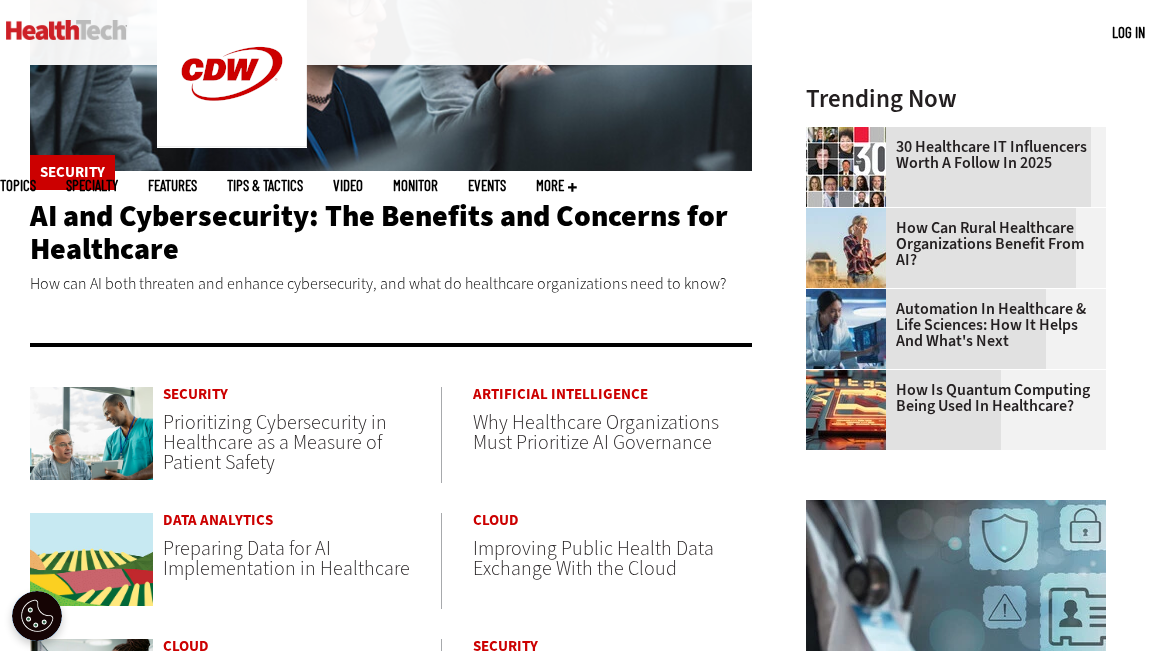 click on "Prioritizing Cybersecurity in Healthcare as a Measure of Patient Safety" at bounding box center [275, 442] 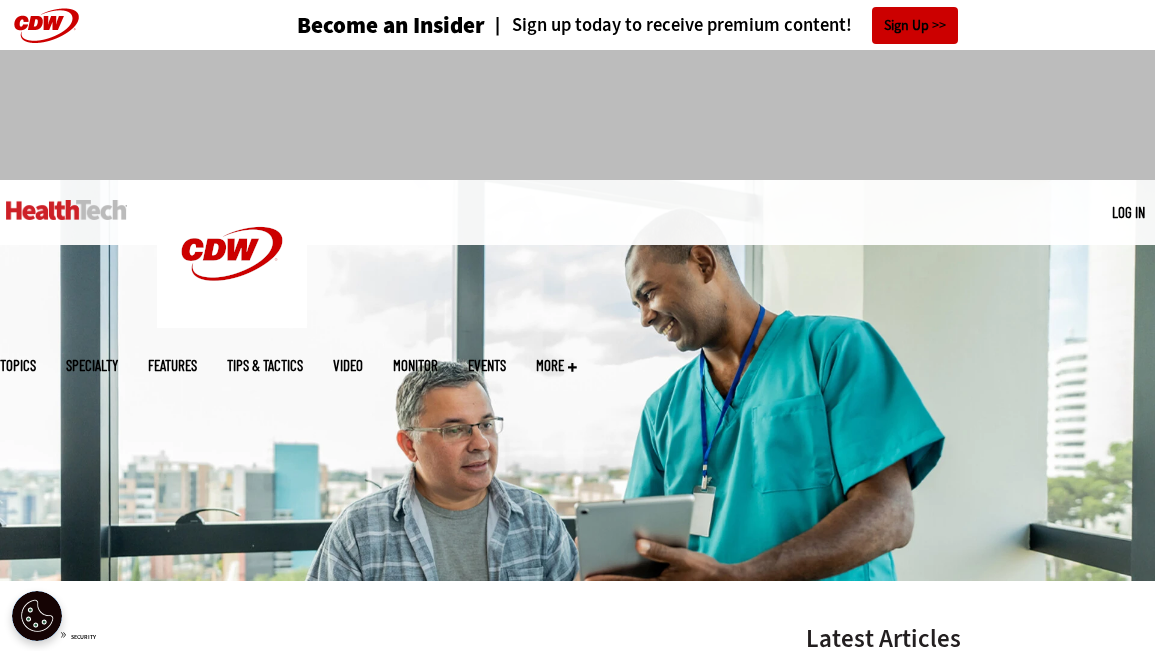 scroll, scrollTop: 0, scrollLeft: 0, axis: both 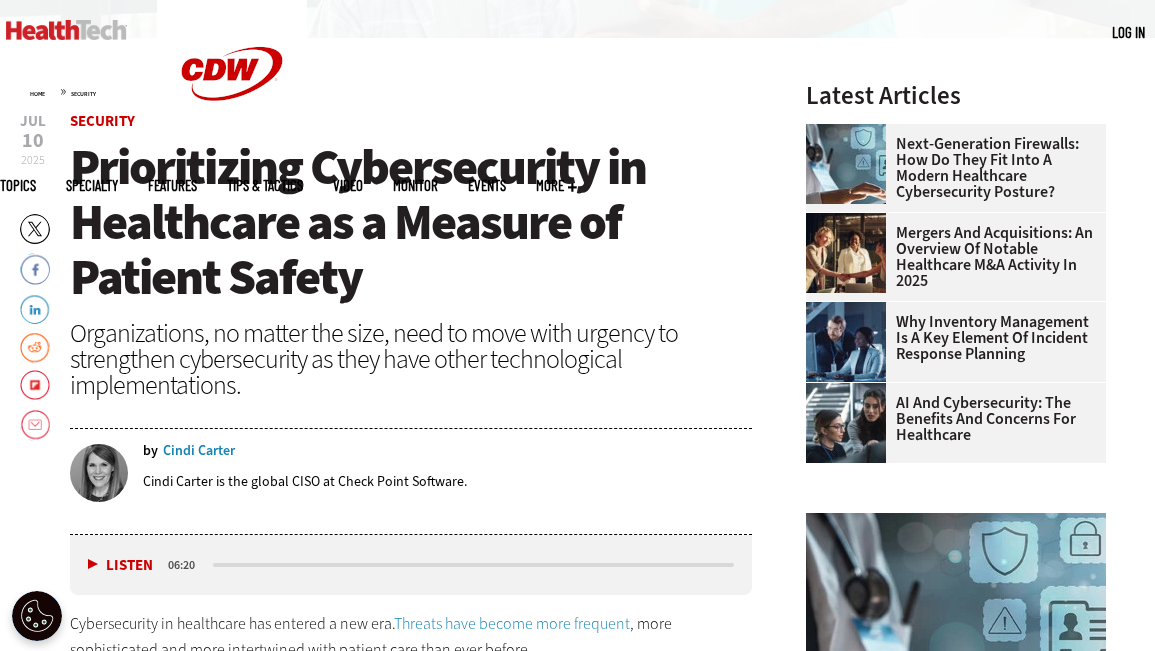 click on "Cindi Carter" at bounding box center (199, 451) 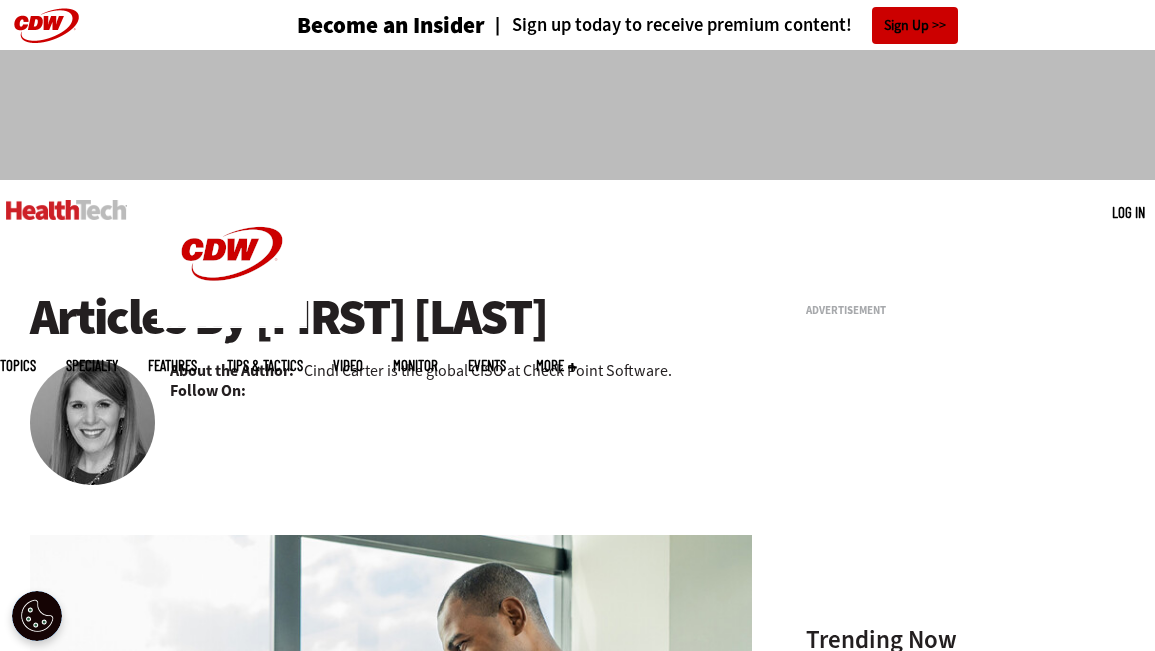 scroll, scrollTop: 173, scrollLeft: 0, axis: vertical 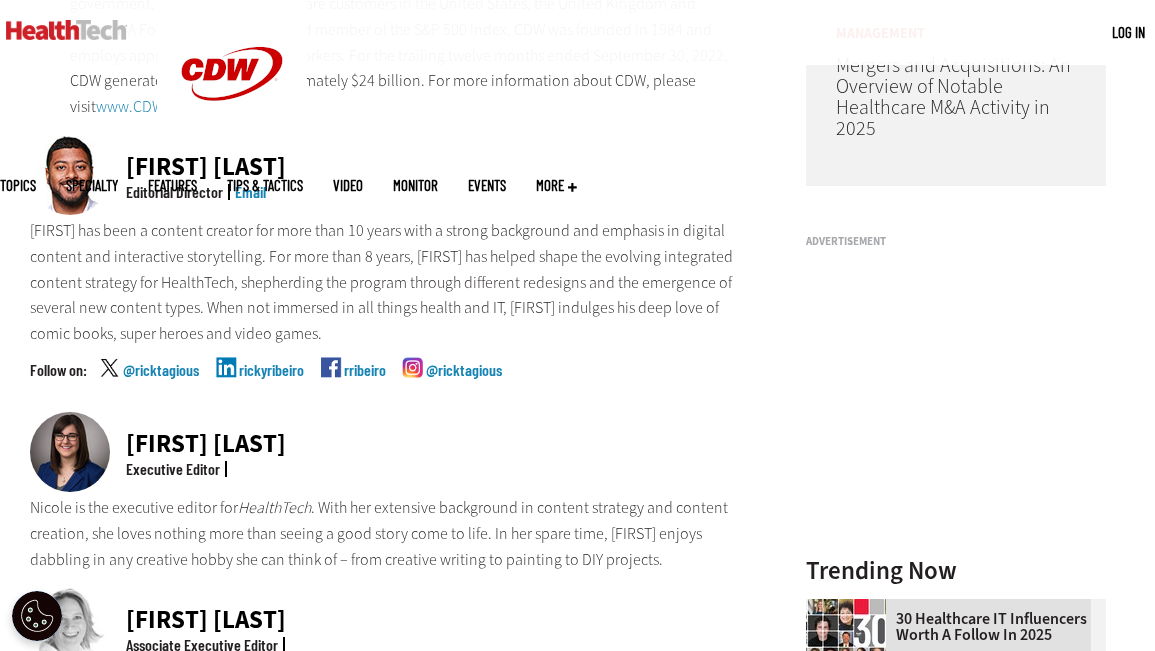 click on "rickyribeiro" at bounding box center (271, 387) 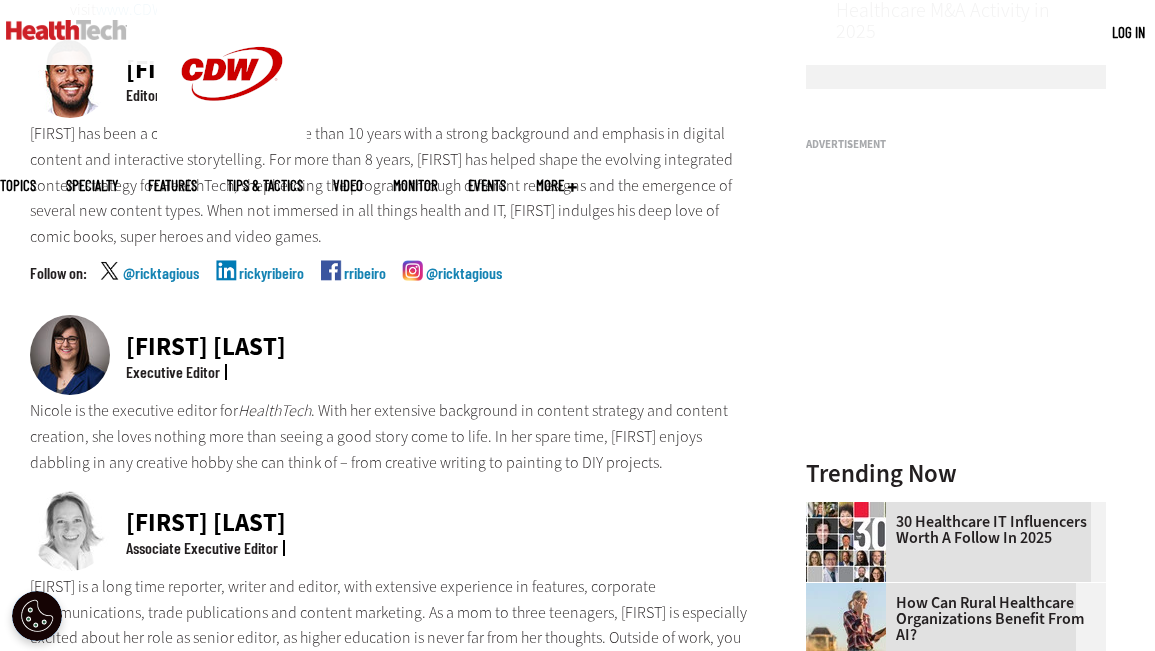 scroll, scrollTop: 649, scrollLeft: 0, axis: vertical 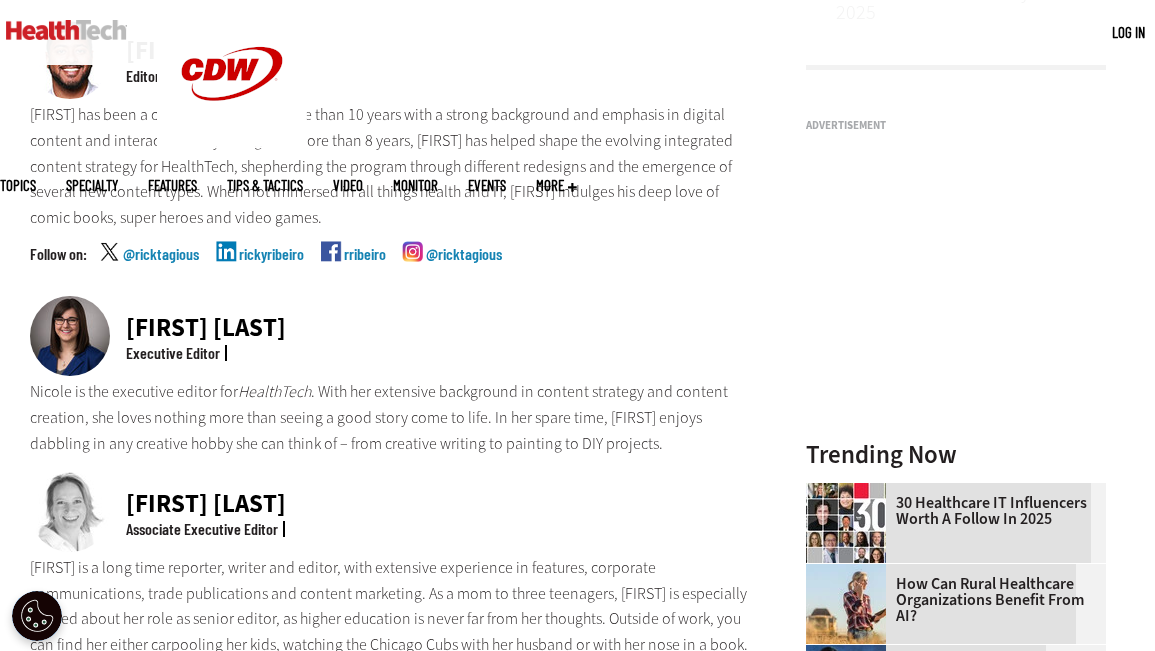 drag, startPoint x: 132, startPoint y: 322, endPoint x: 299, endPoint y: 330, distance: 167.19151 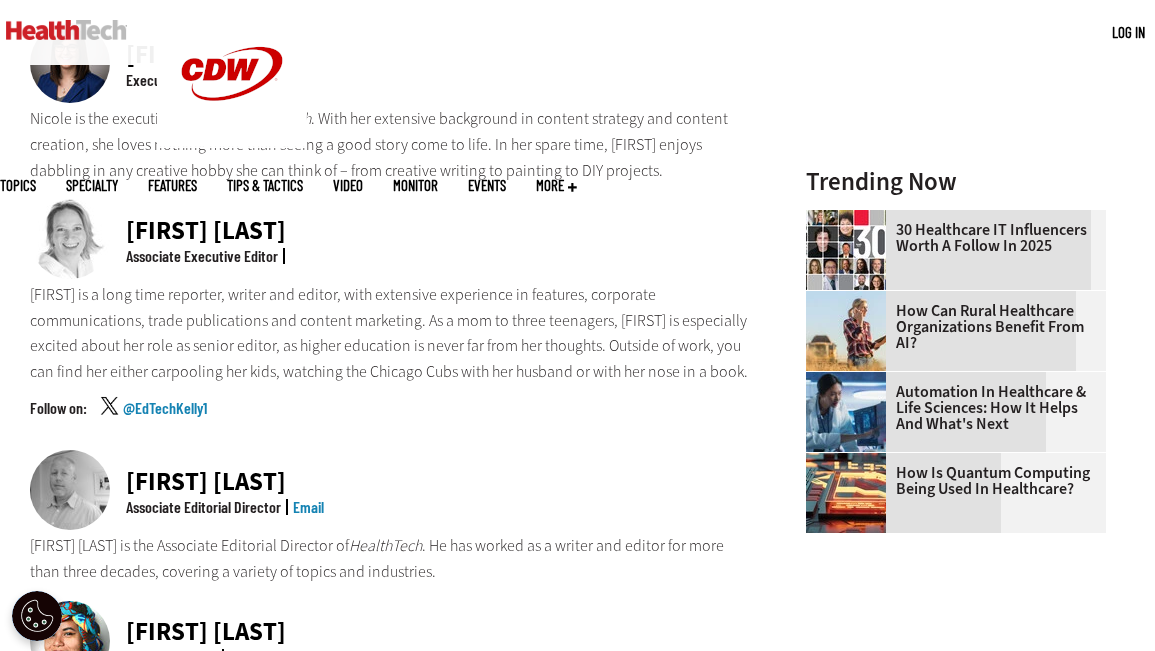 scroll, scrollTop: 923, scrollLeft: 0, axis: vertical 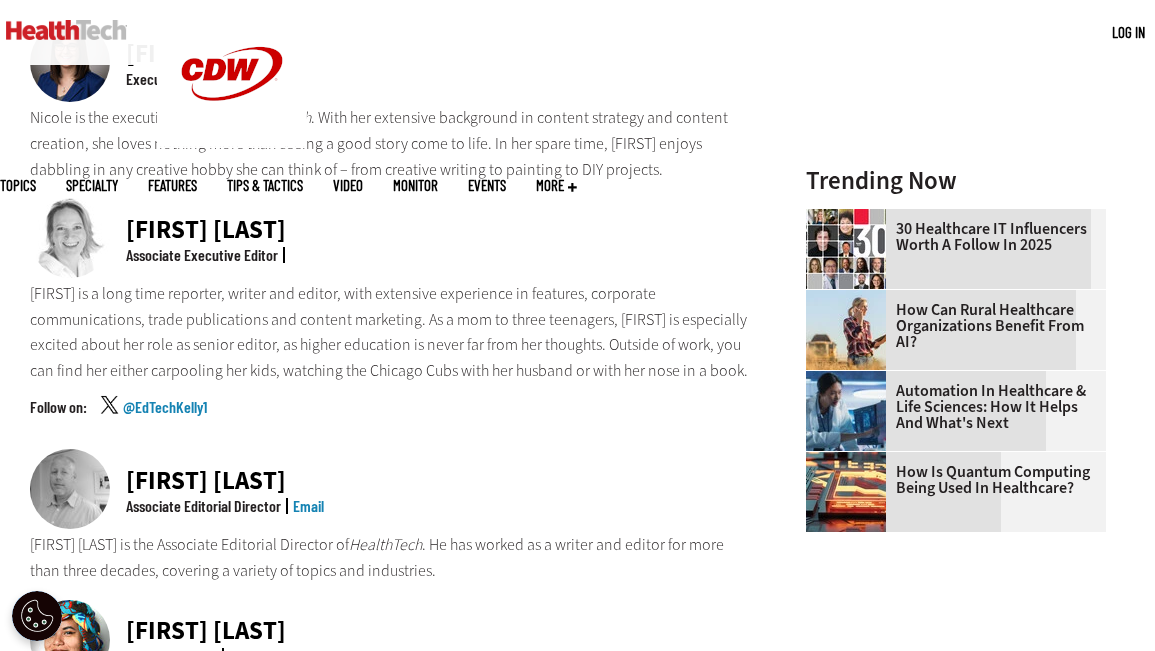 drag, startPoint x: 130, startPoint y: 482, endPoint x: 323, endPoint y: 491, distance: 193.20973 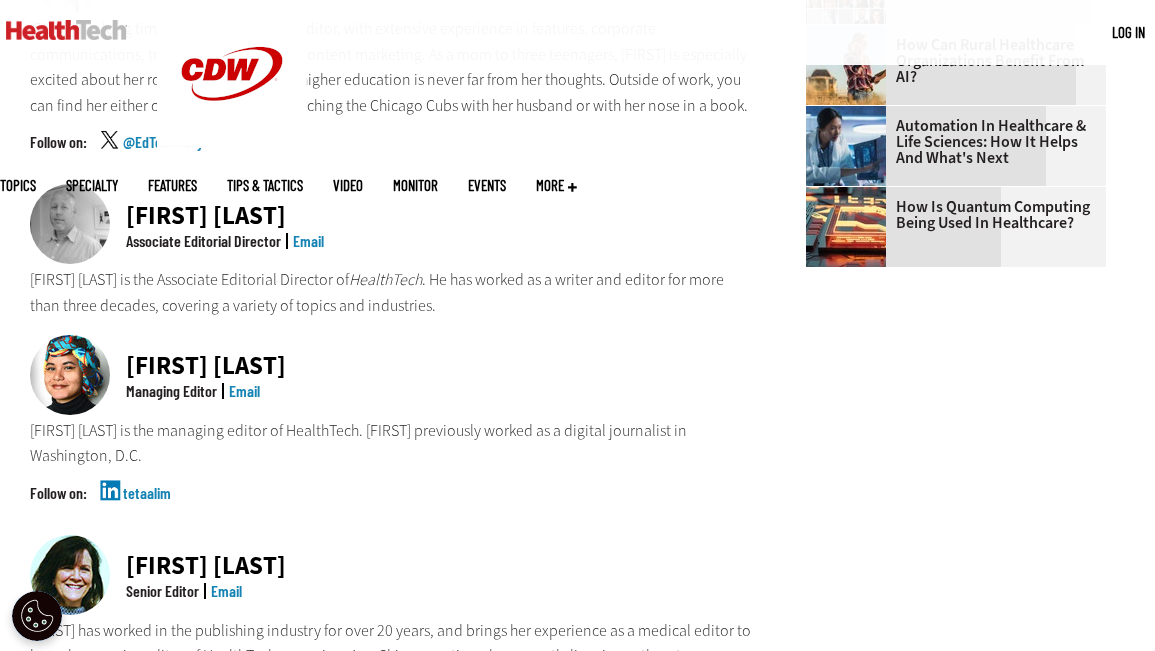 scroll, scrollTop: 1202, scrollLeft: 0, axis: vertical 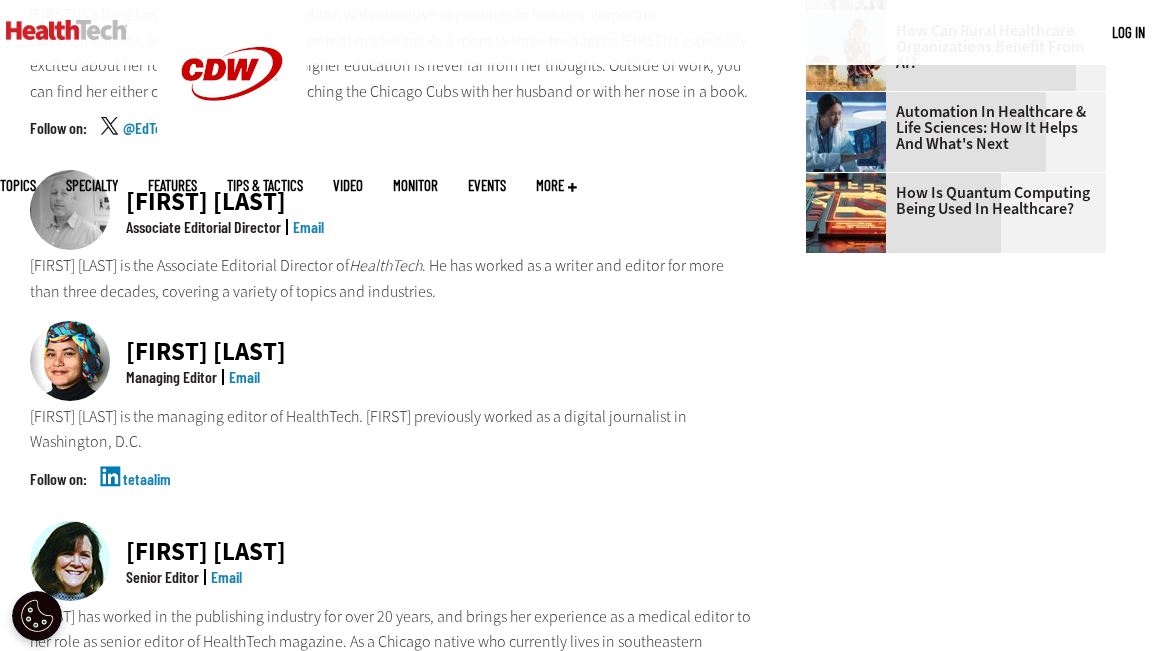click on "[FIRST] [LAST]" at bounding box center (206, 351) 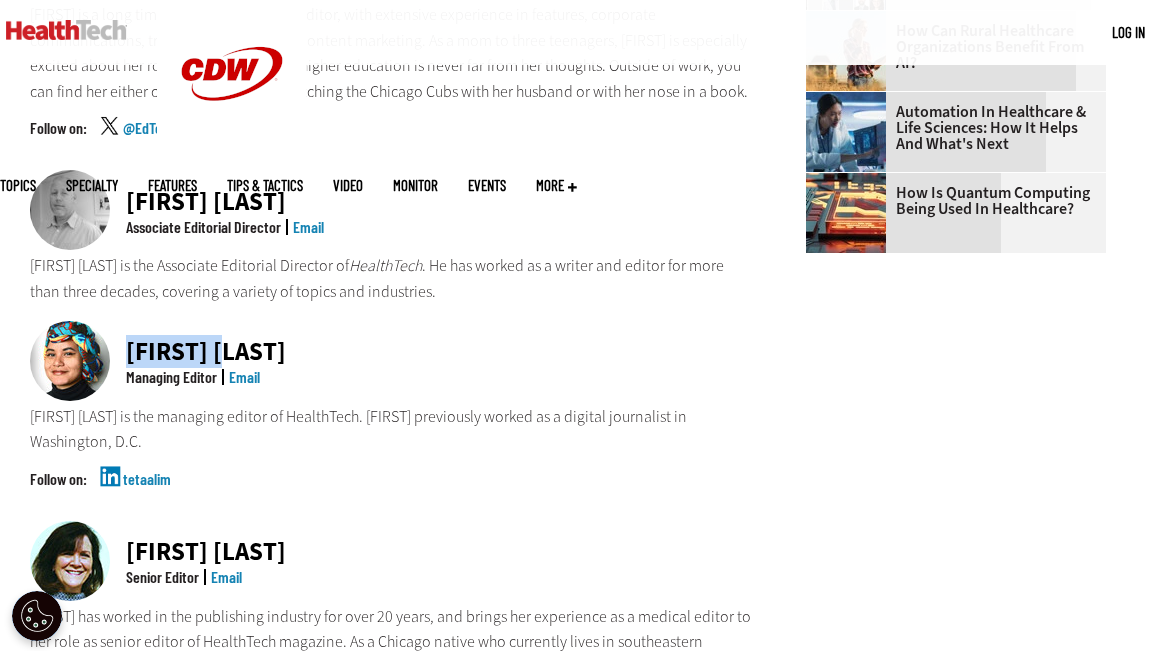 drag, startPoint x: 127, startPoint y: 347, endPoint x: 273, endPoint y: 349, distance: 146.0137 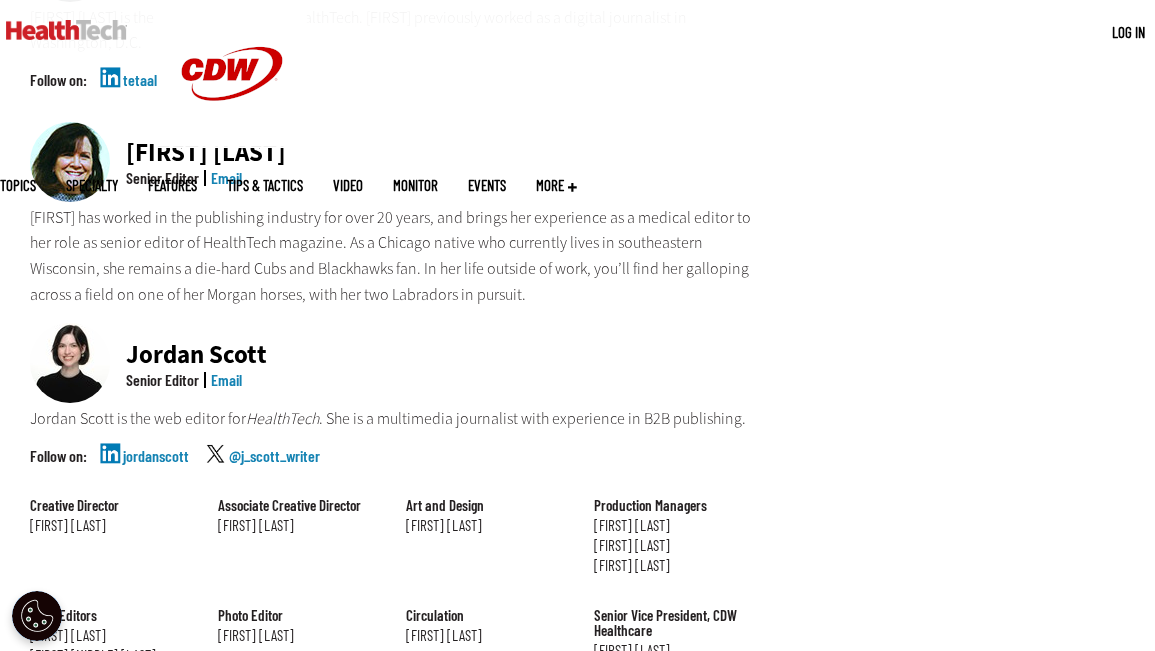 scroll, scrollTop: 1603, scrollLeft: 0, axis: vertical 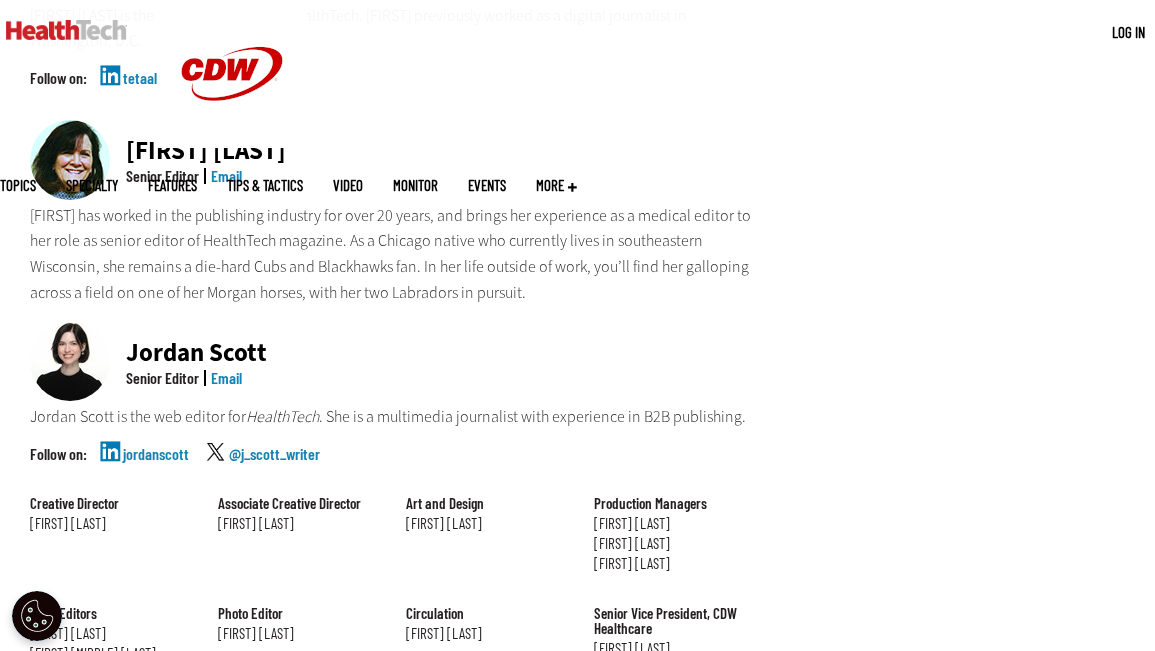 click on "jordanscott" at bounding box center (156, 471) 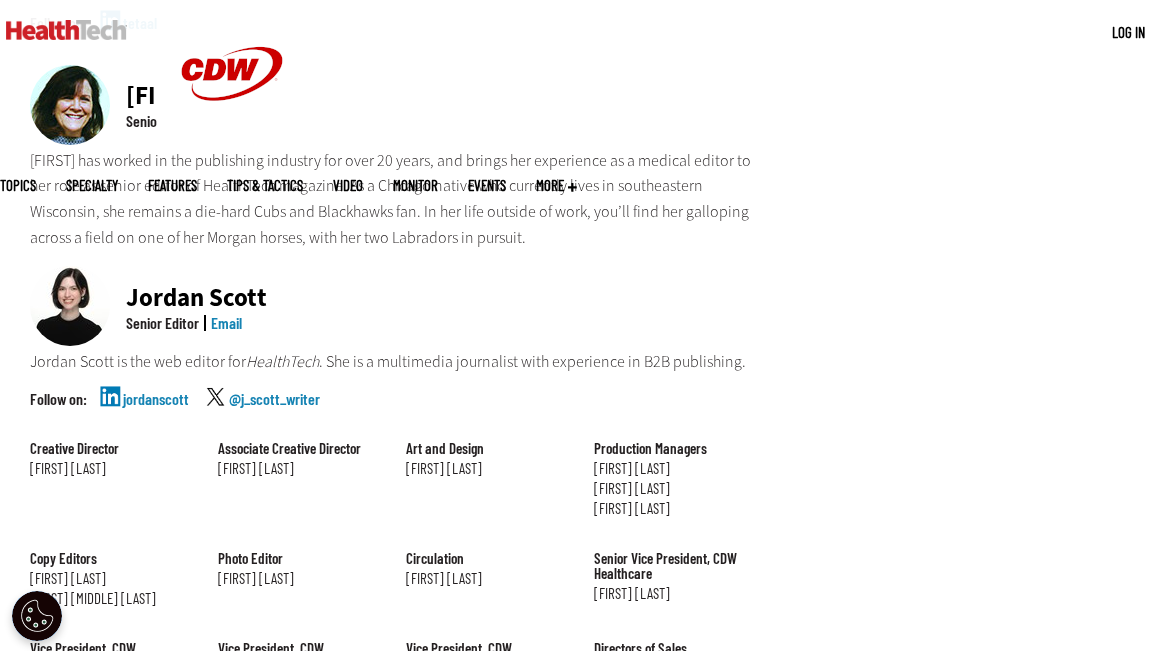 scroll, scrollTop: 1672, scrollLeft: 0, axis: vertical 